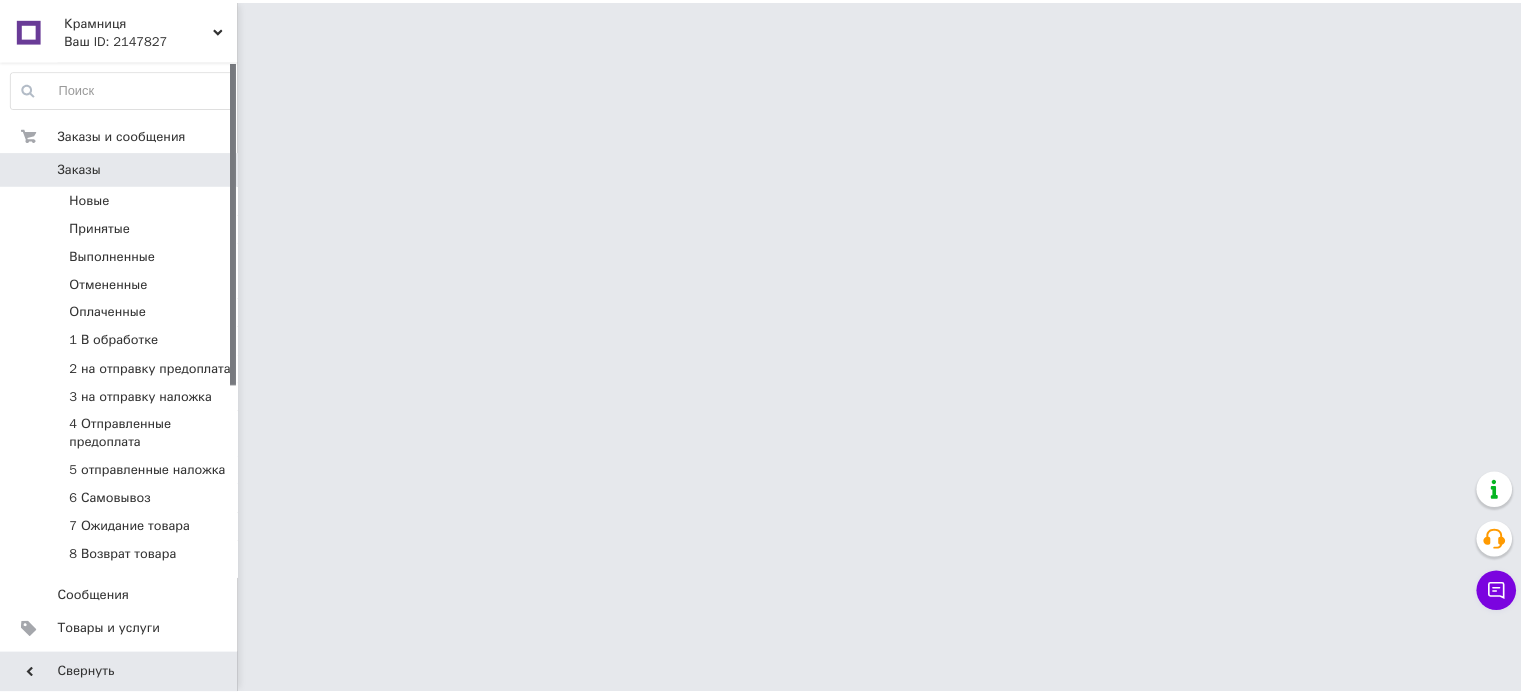 scroll, scrollTop: 0, scrollLeft: 0, axis: both 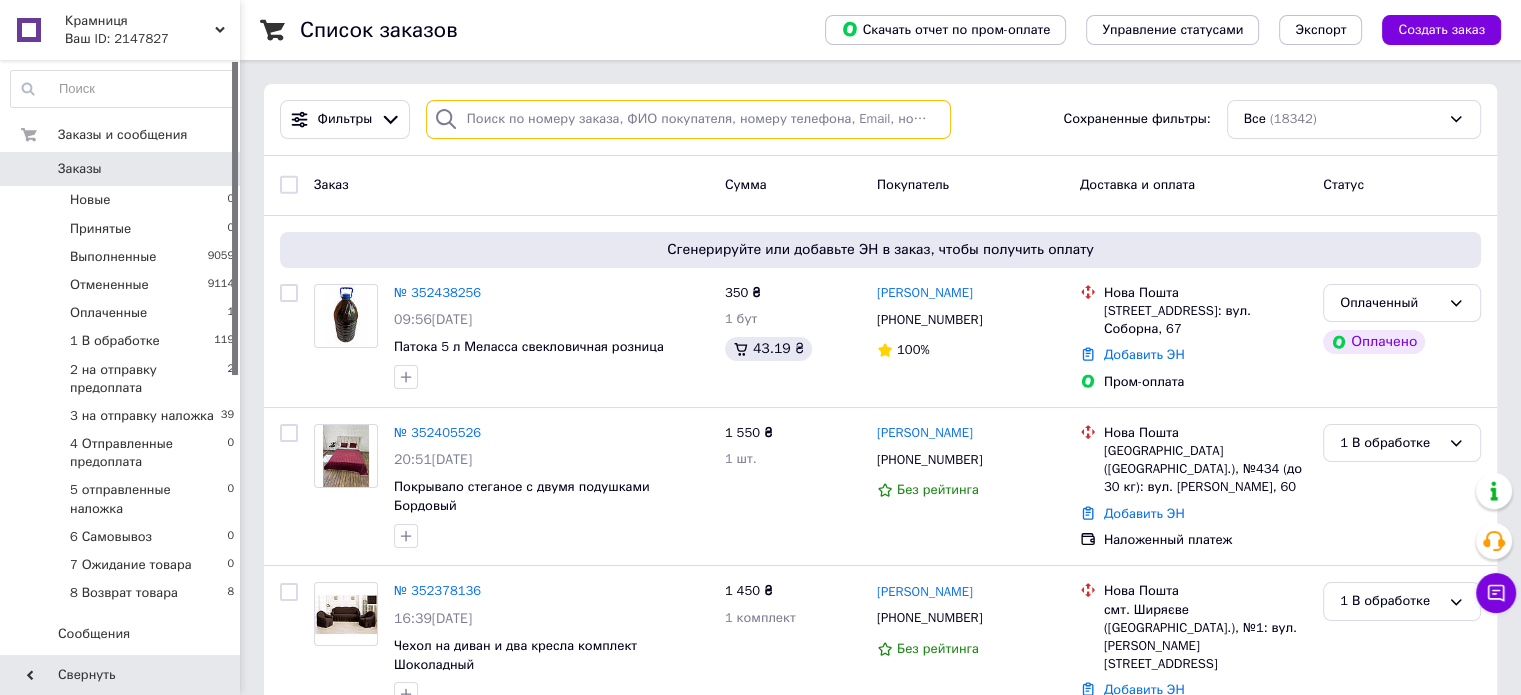click at bounding box center [688, 119] 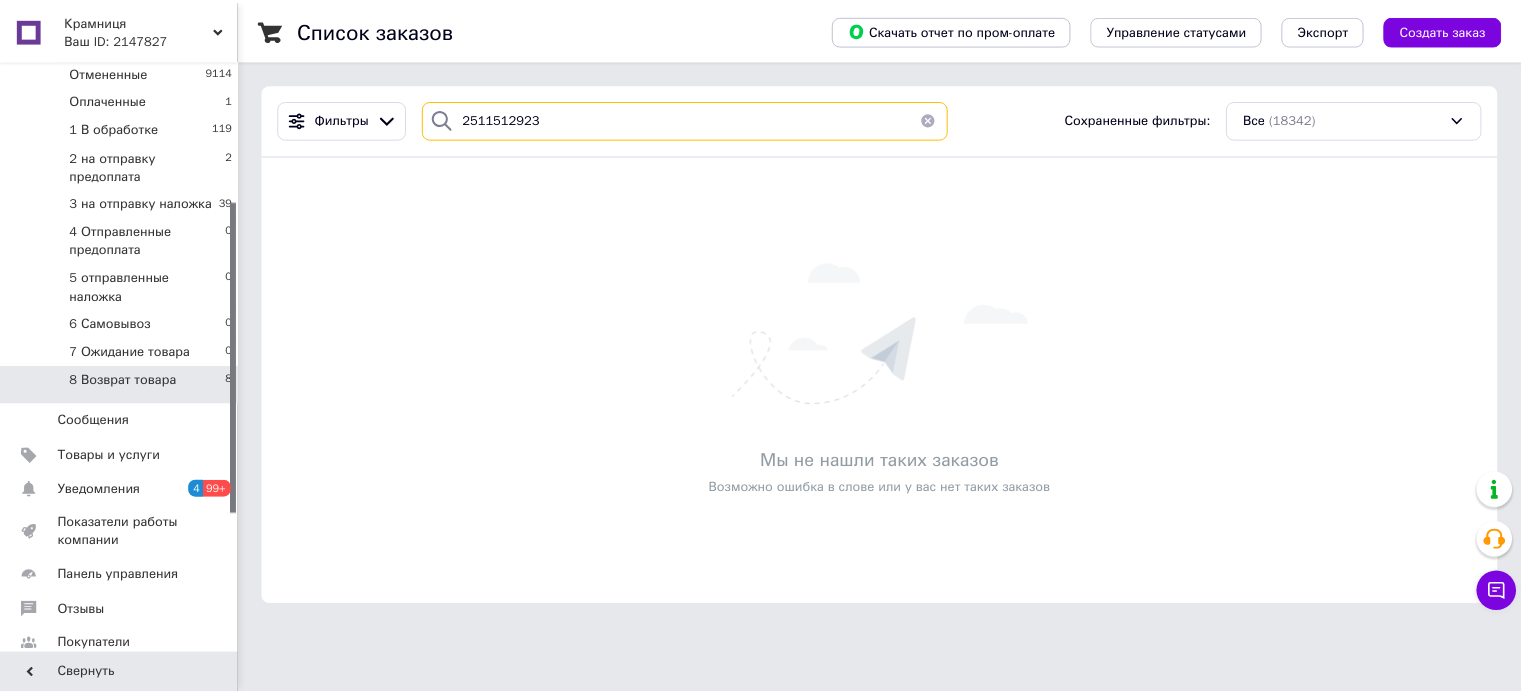 scroll, scrollTop: 266, scrollLeft: 0, axis: vertical 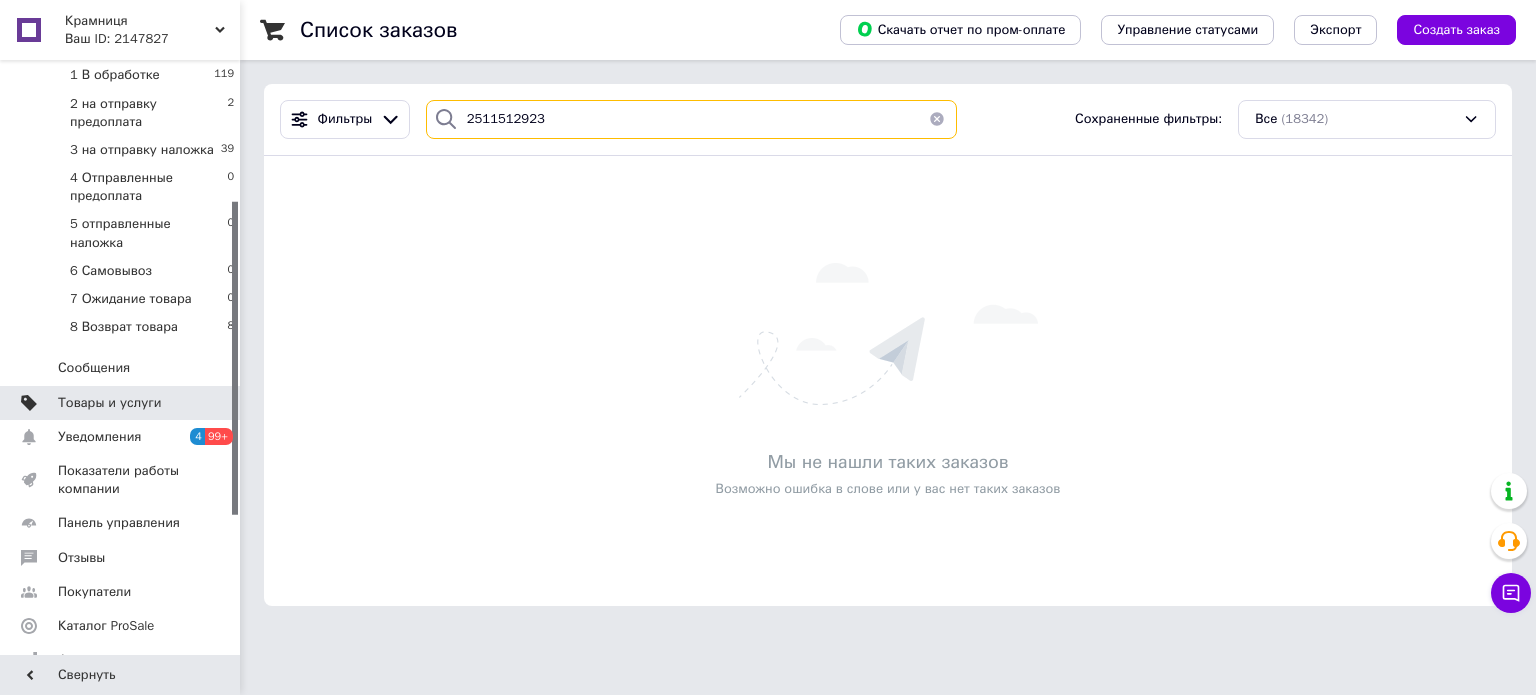 type on "2511512923" 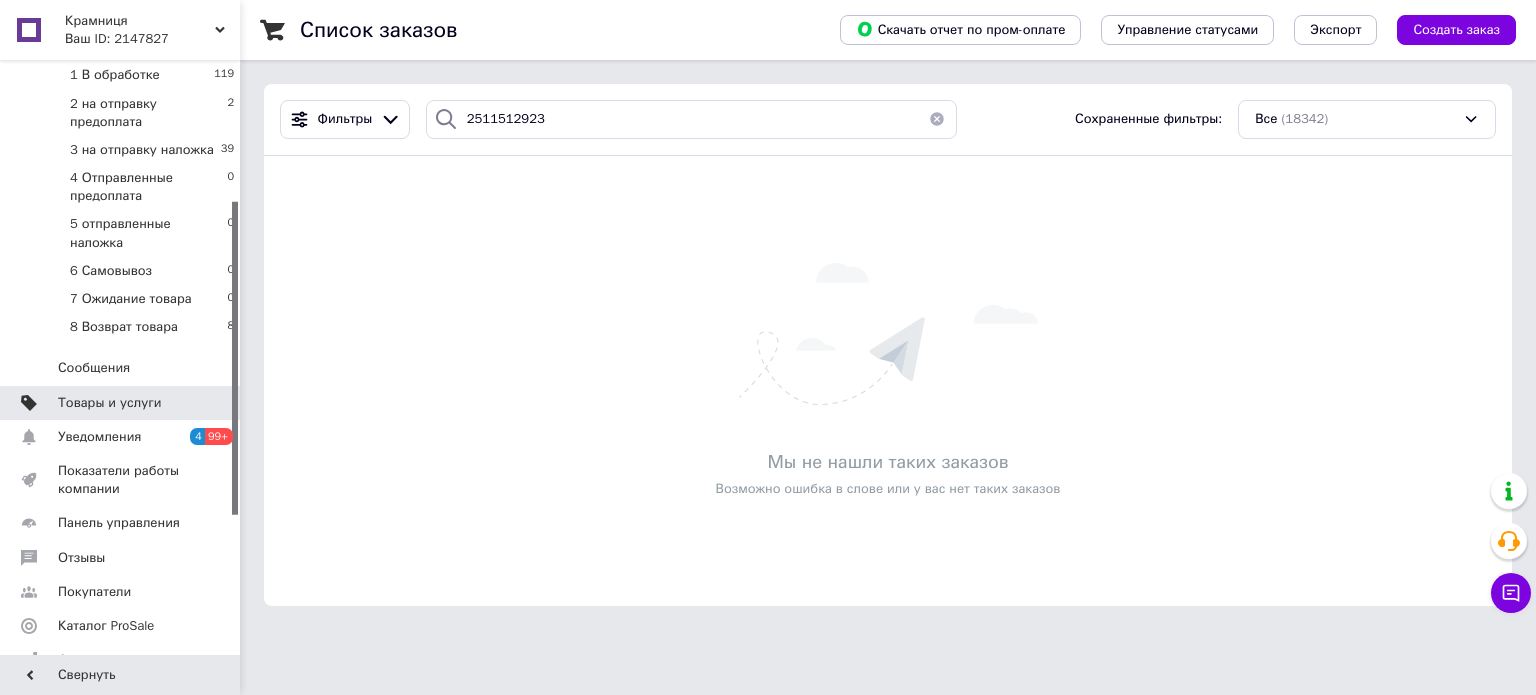 click on "Товары и услуги" at bounding box center (110, 403) 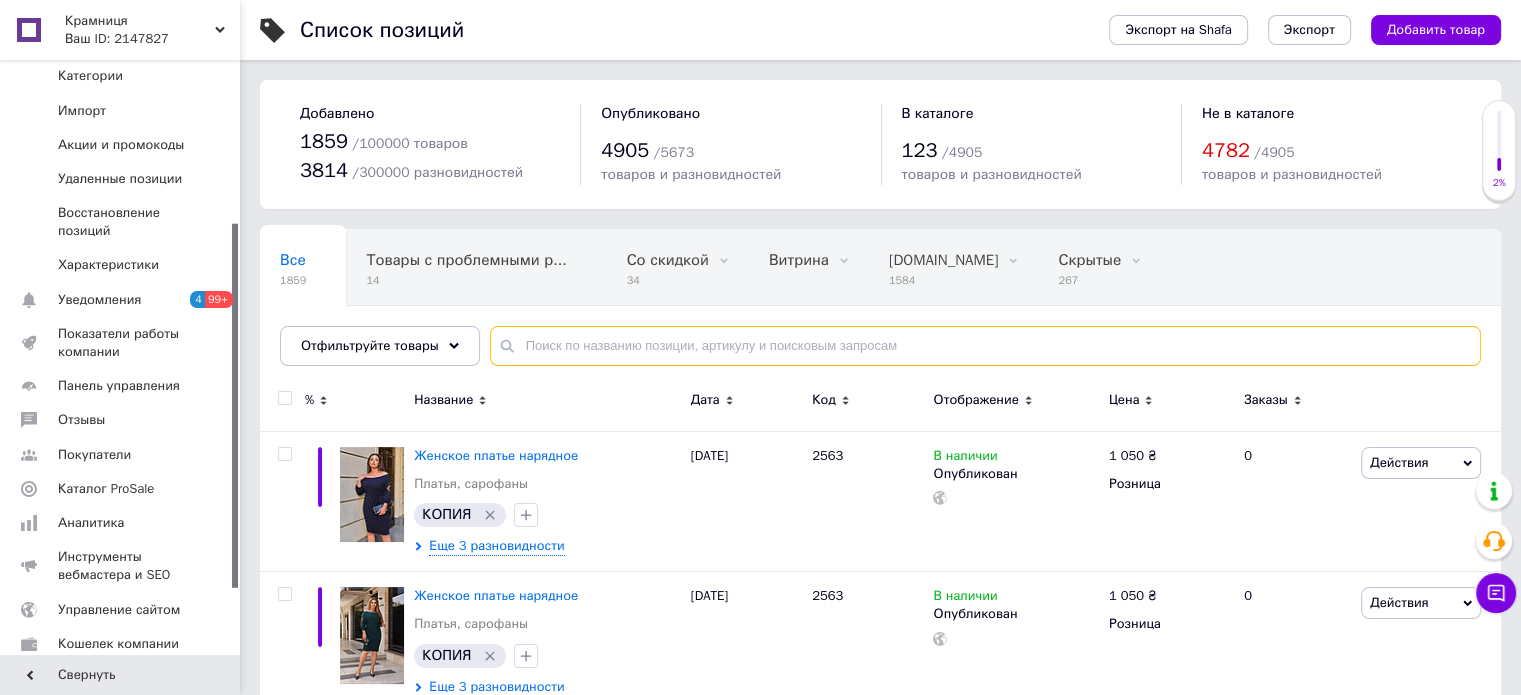 click at bounding box center (985, 346) 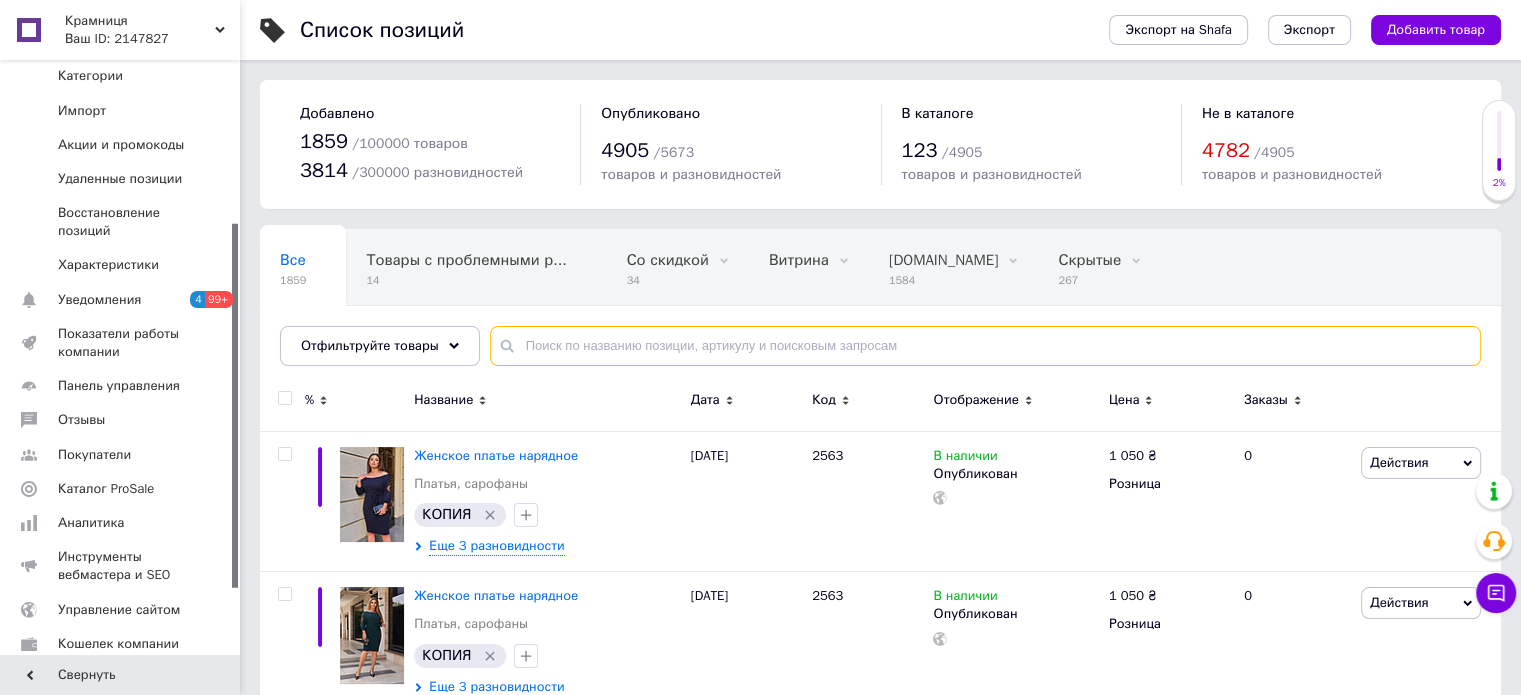paste on "2511512923" 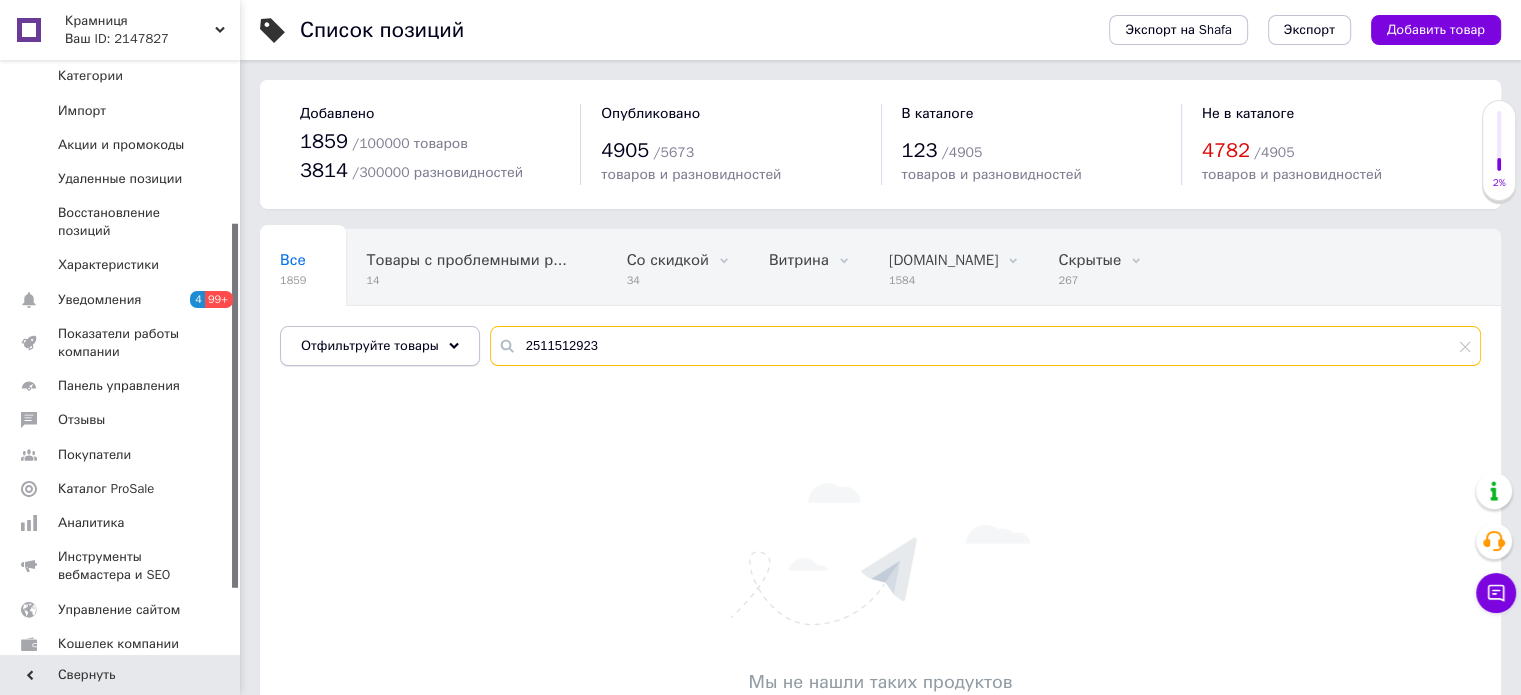 drag, startPoint x: 613, startPoint y: 355, endPoint x: 467, endPoint y: 350, distance: 146.08559 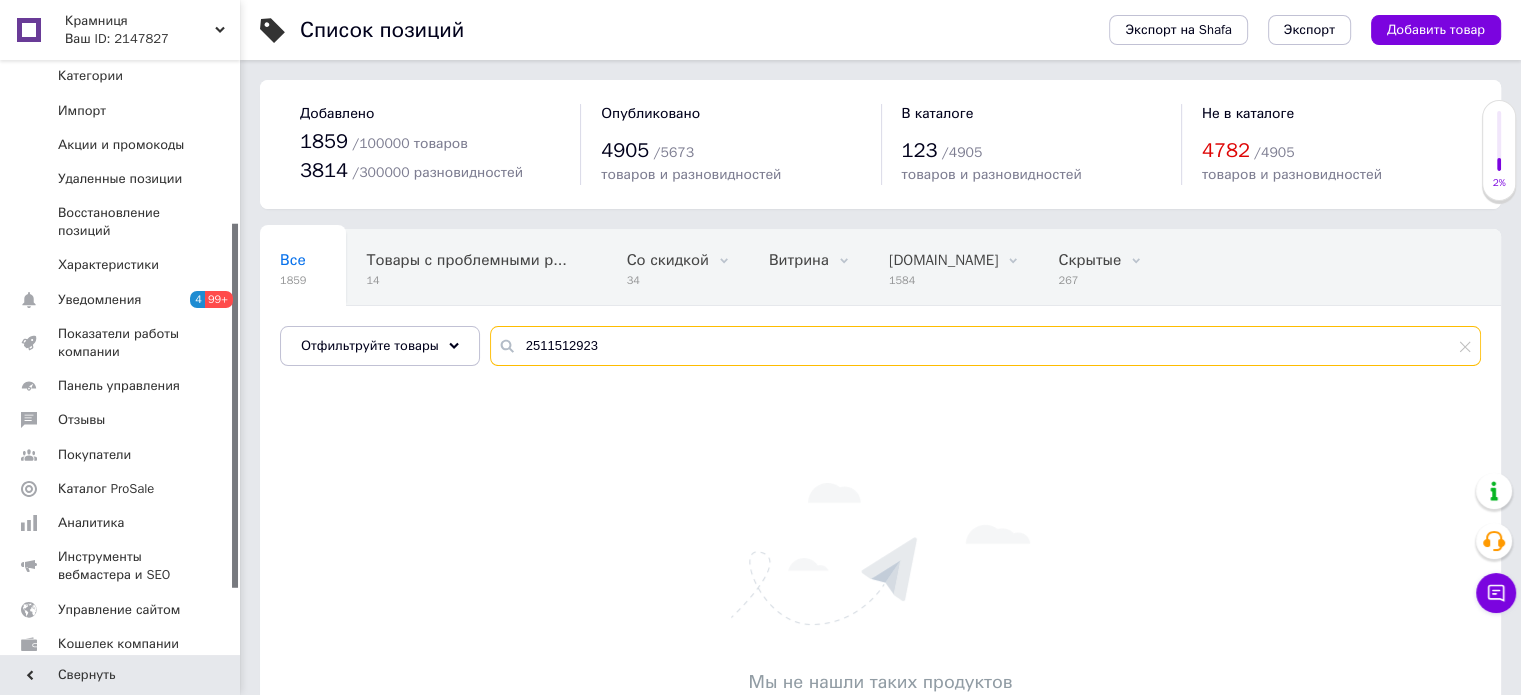 paste on "100458963 2419235632 2382622227 2382621694 2346828204 2335906878 2536769089 2415700956 1936392858 2419237876 2441292585 2049647918 2426050975 1722298189 2385516728 2370423878 173463763" 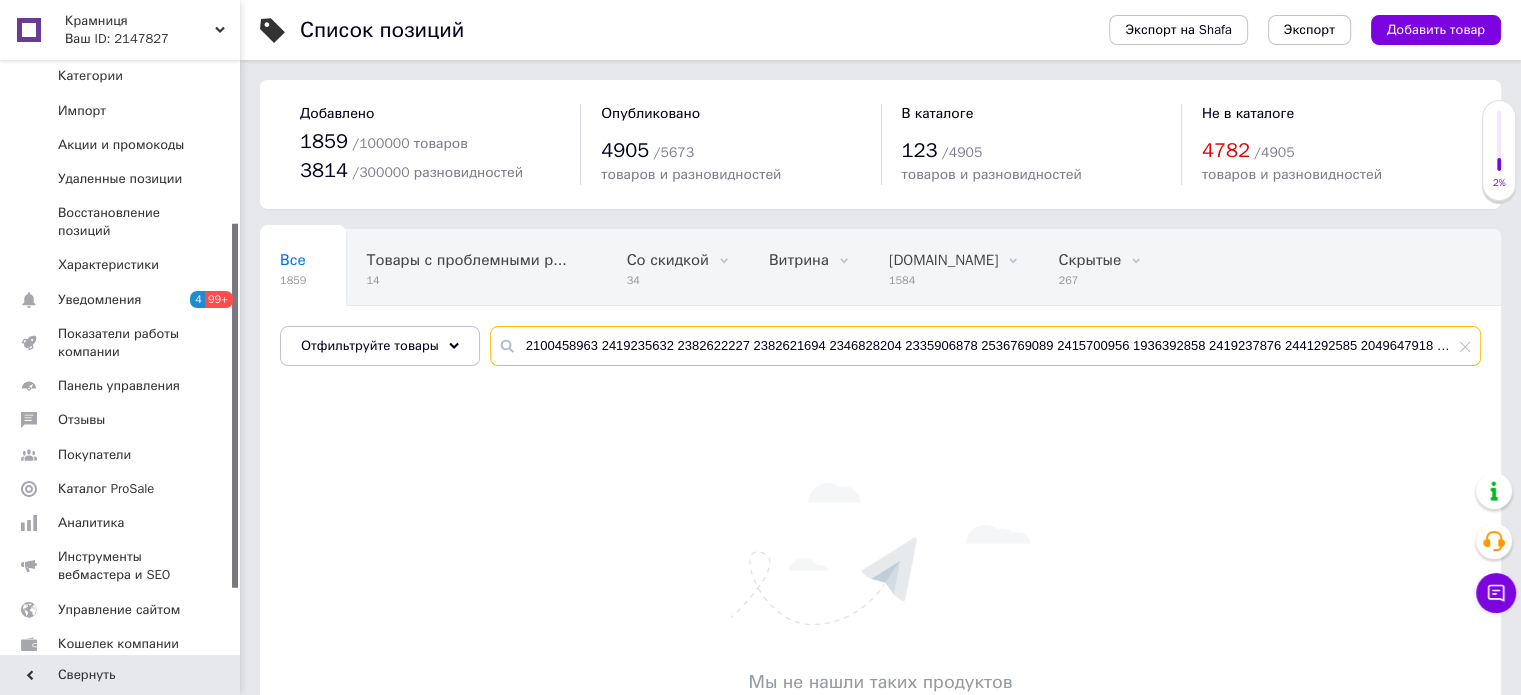 scroll, scrollTop: 0, scrollLeft: 350, axis: horizontal 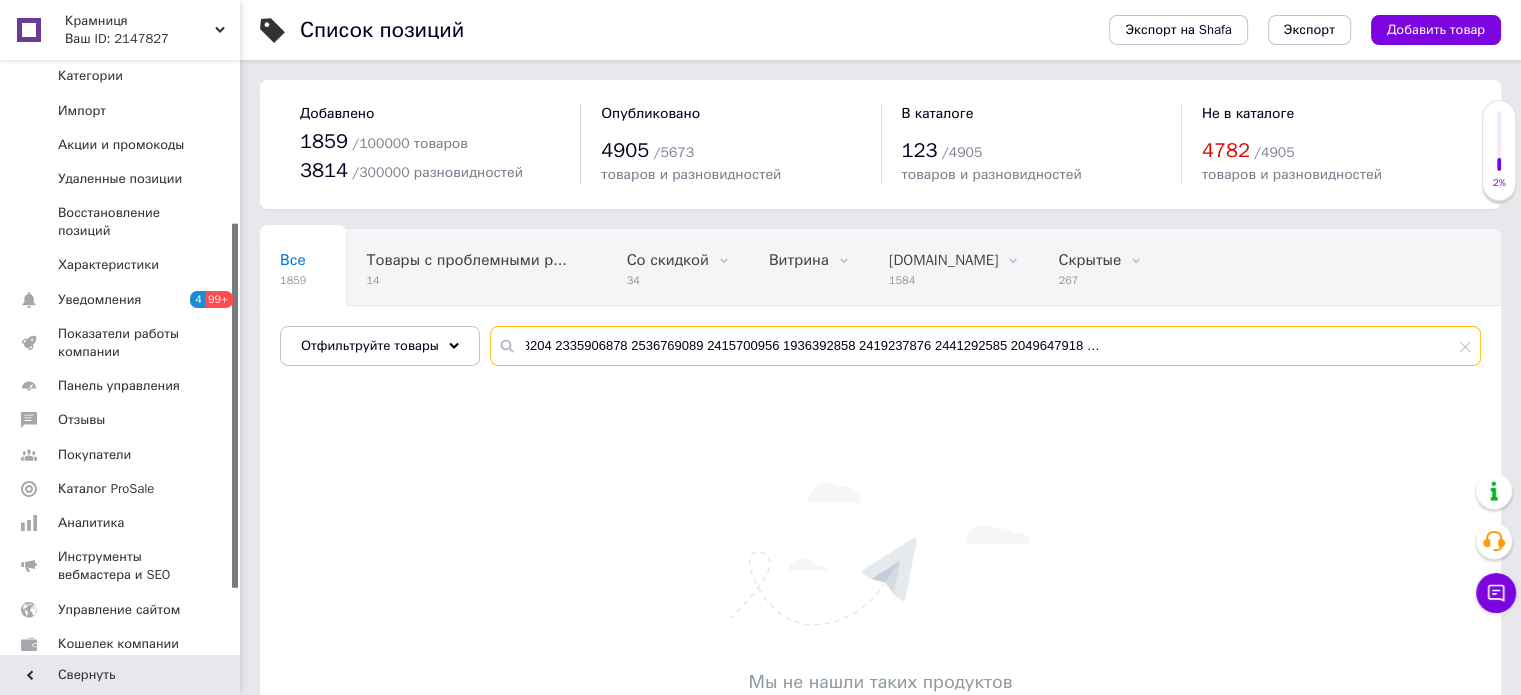 drag, startPoint x: 928, startPoint y: 334, endPoint x: 1535, endPoint y: 334, distance: 607 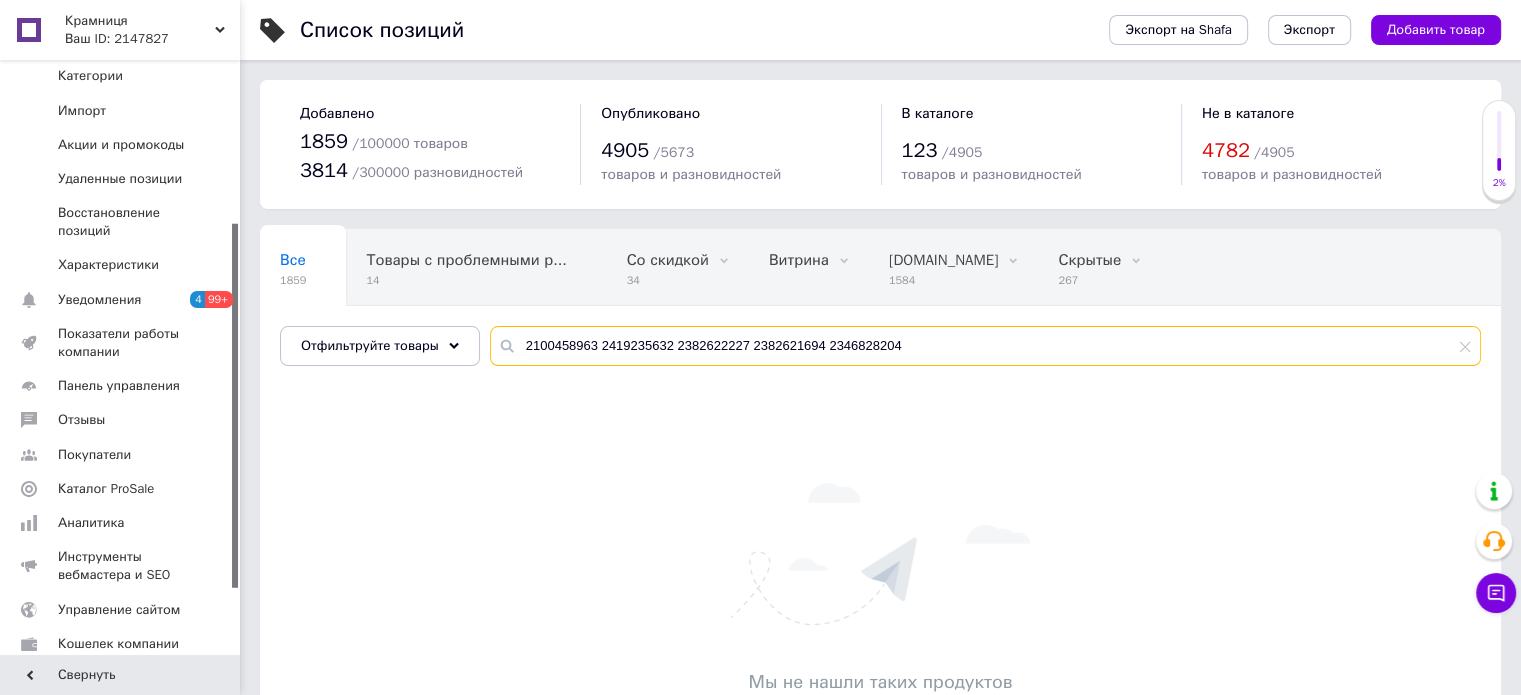 scroll, scrollTop: 0, scrollLeft: 0, axis: both 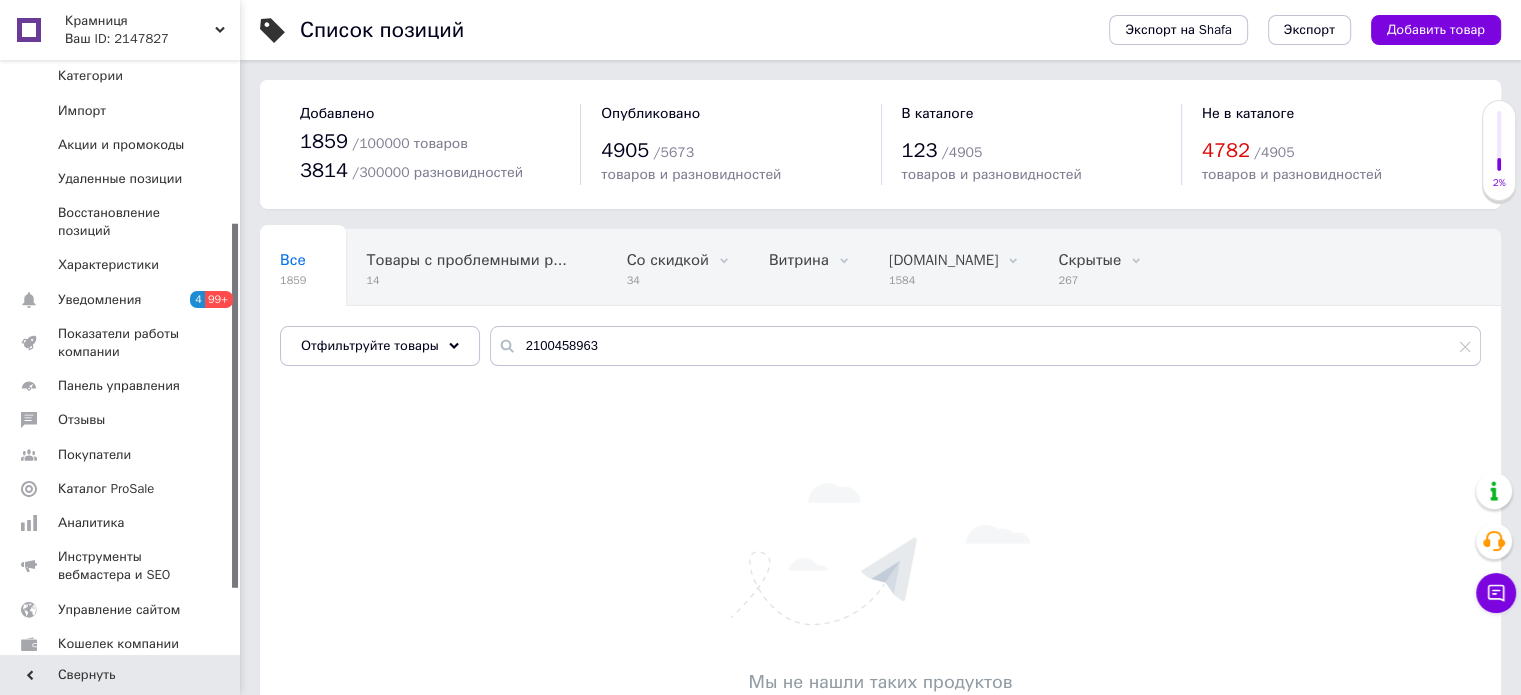 click on "Мы не нашли таких продуктов Возможно ошибка в слове или у вас нет таких продуктов" at bounding box center (880, 601) 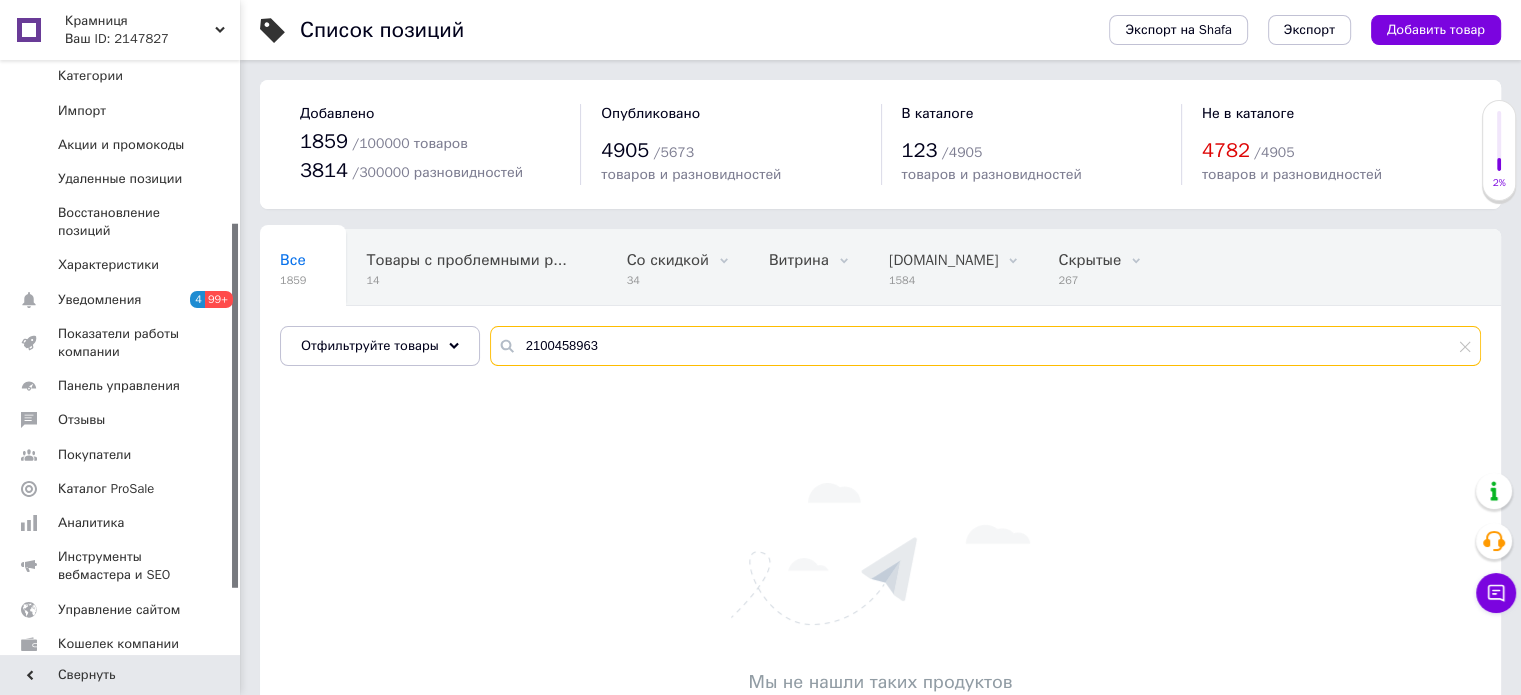 click on "2100458963" at bounding box center [985, 346] 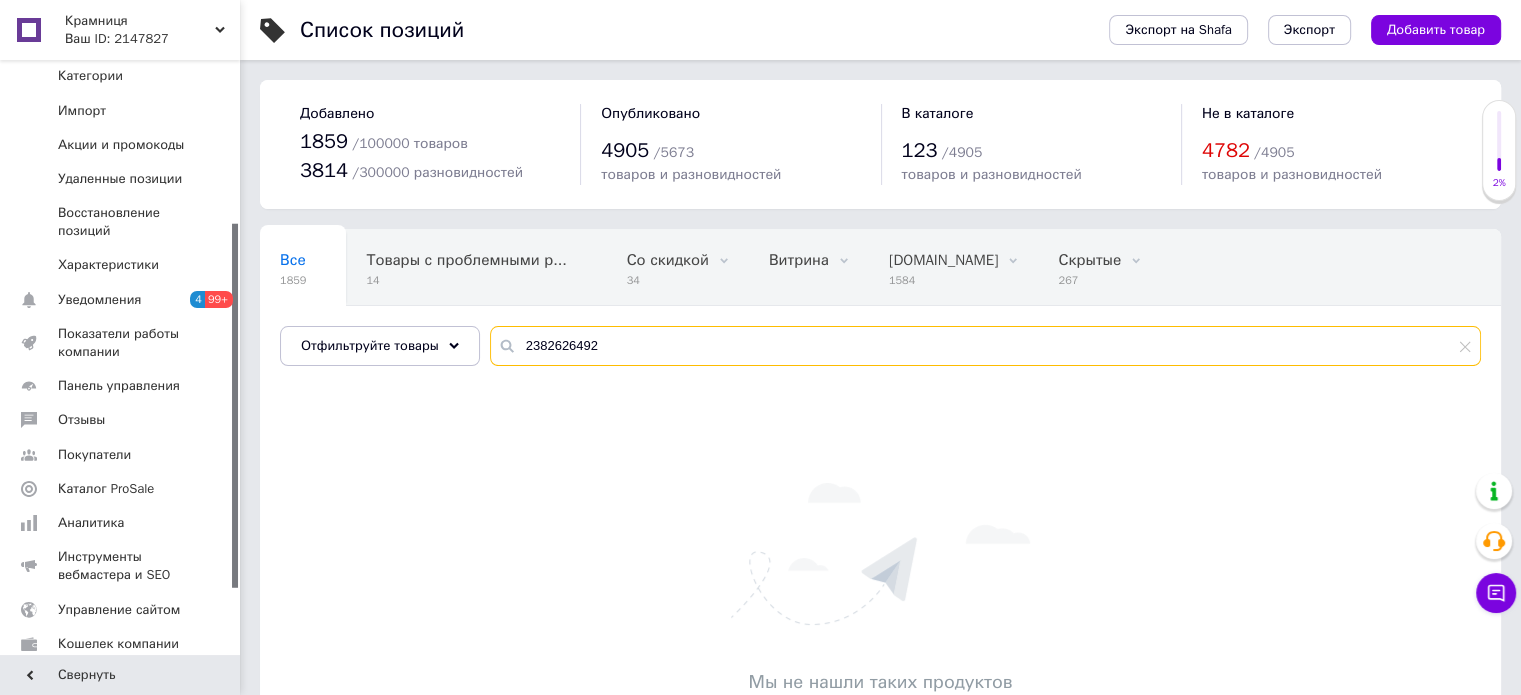 type on "2382626492" 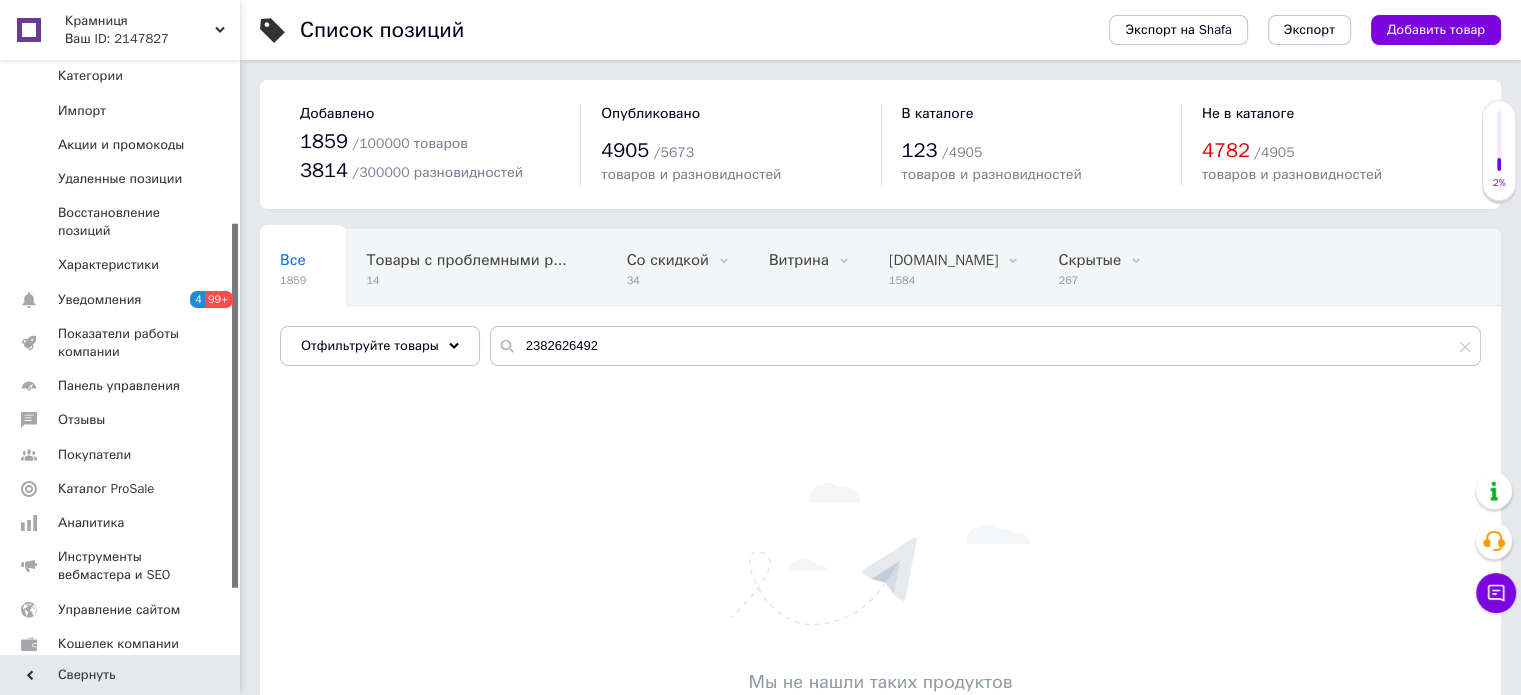 click on "Мы не нашли таких продуктов Возможно ошибка в слове или у вас нет таких продуктов" at bounding box center [880, 601] 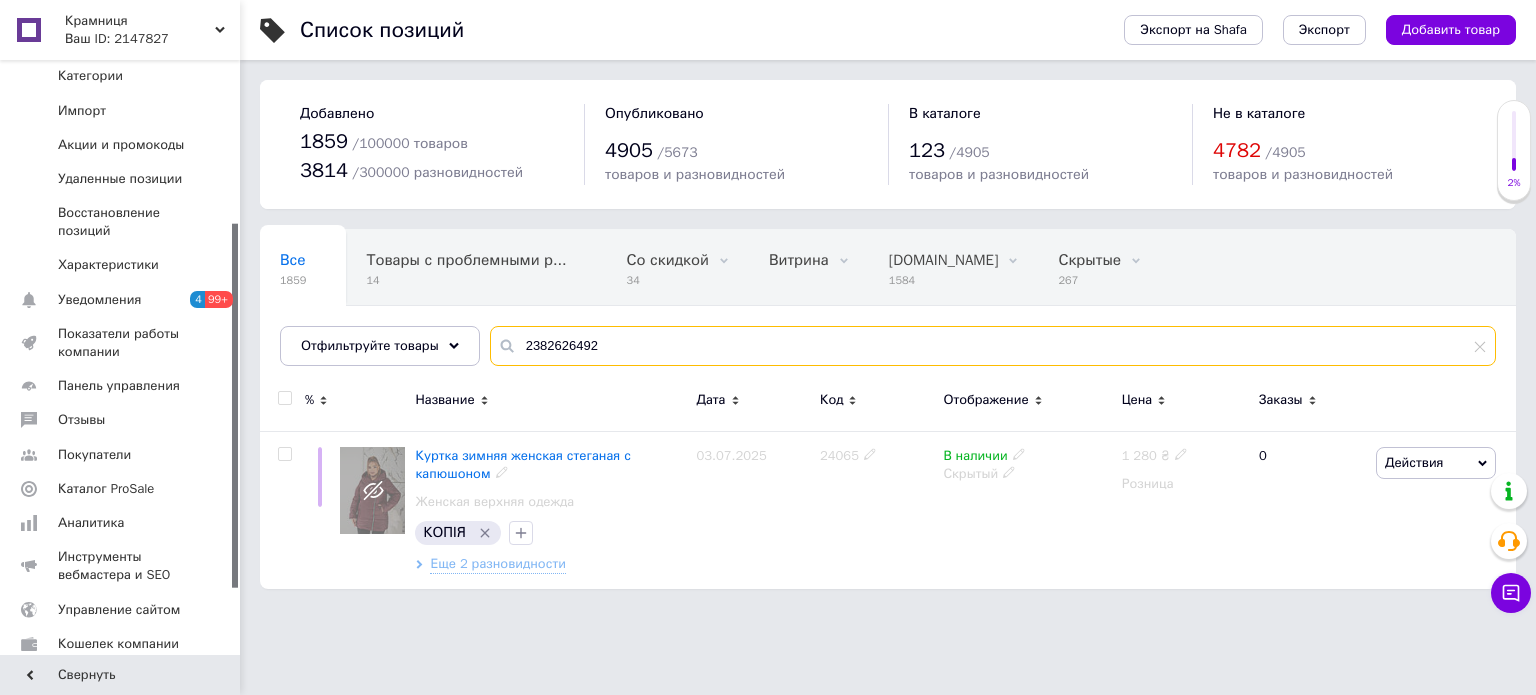 drag, startPoint x: 470, startPoint y: 459, endPoint x: 641, endPoint y: 351, distance: 202.24985 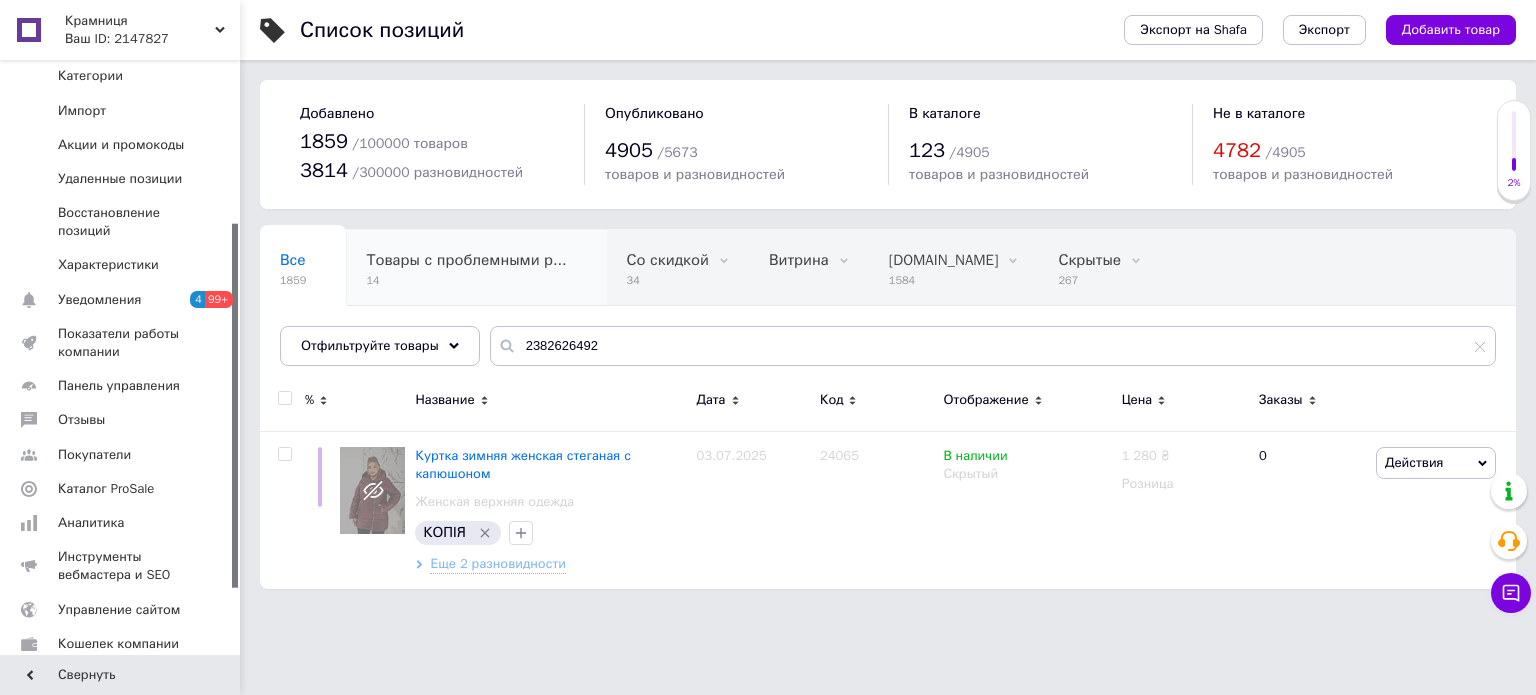 click on "Товары с проблемными р... 14" at bounding box center (476, 268) 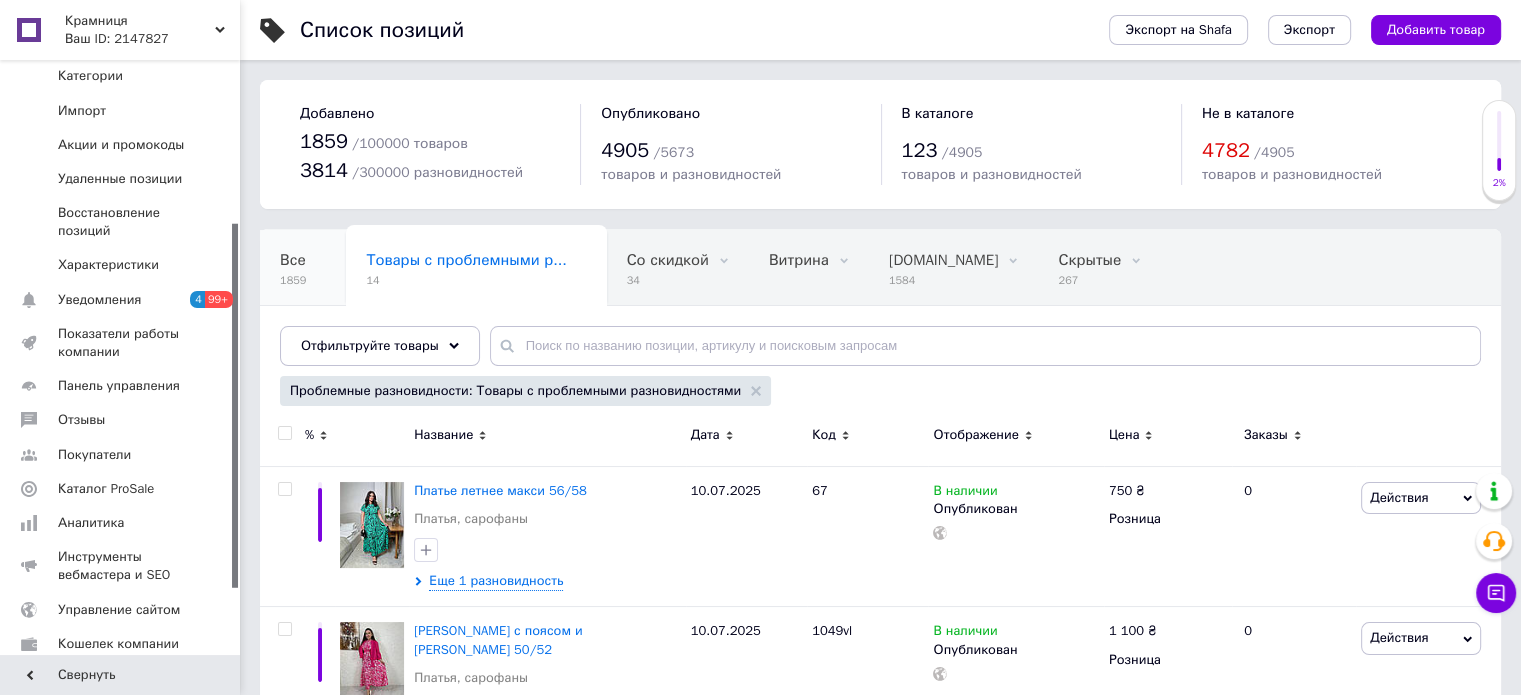 click on "Все 1859" at bounding box center (303, 268) 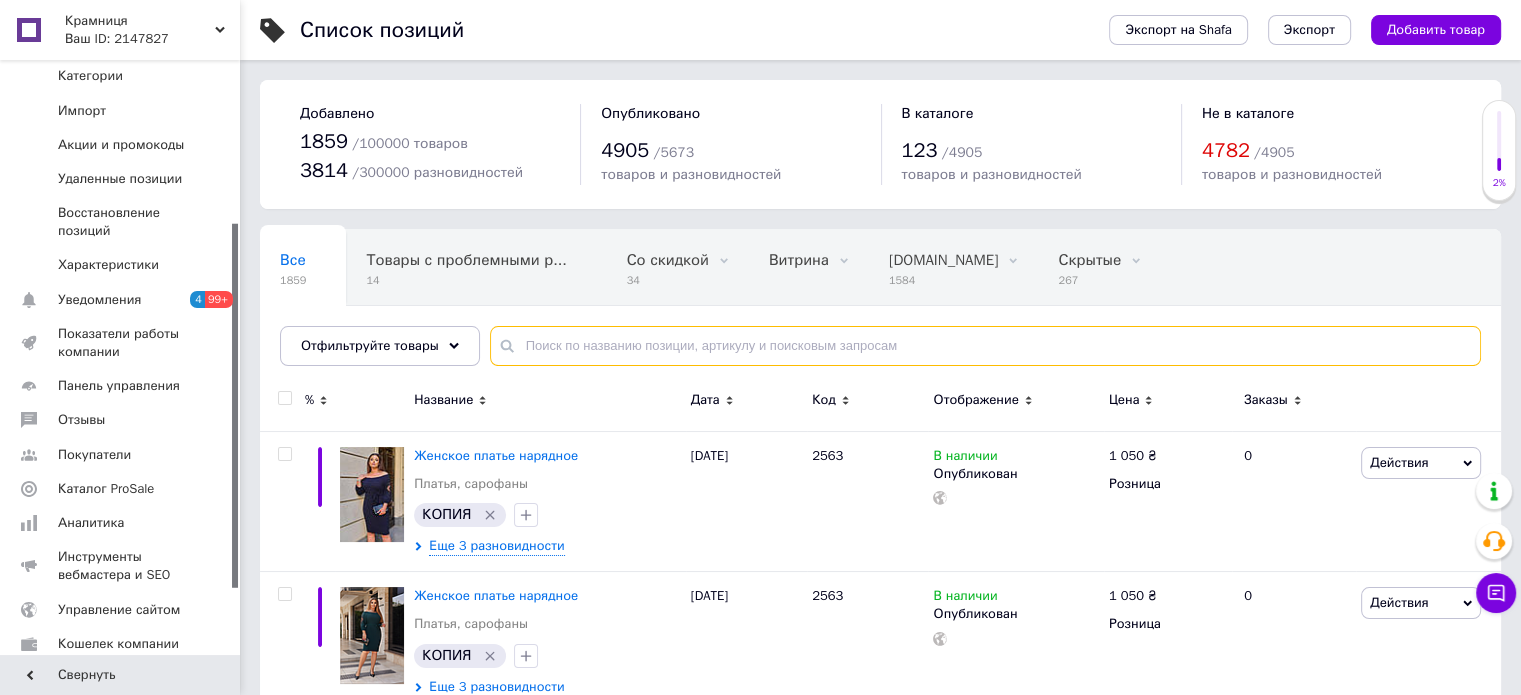 click at bounding box center (985, 346) 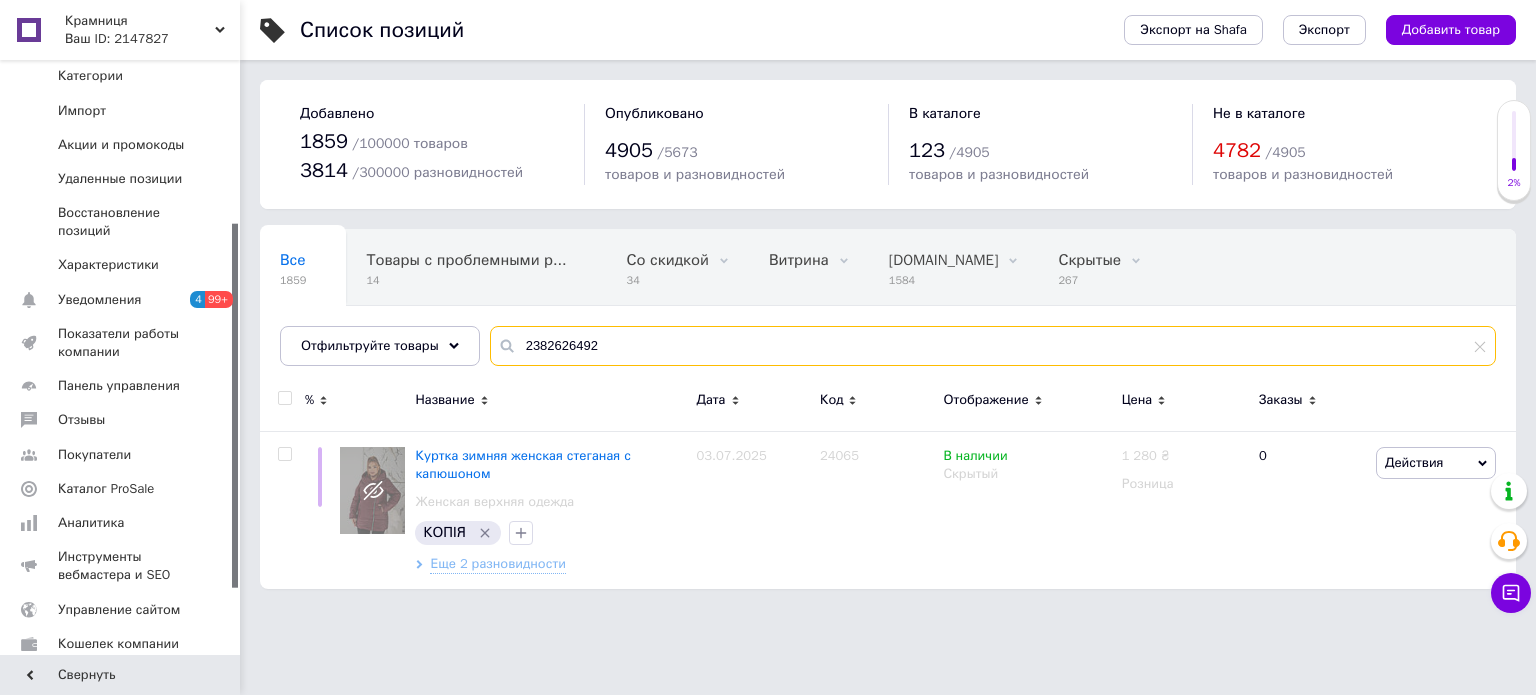 type on "2382626492" 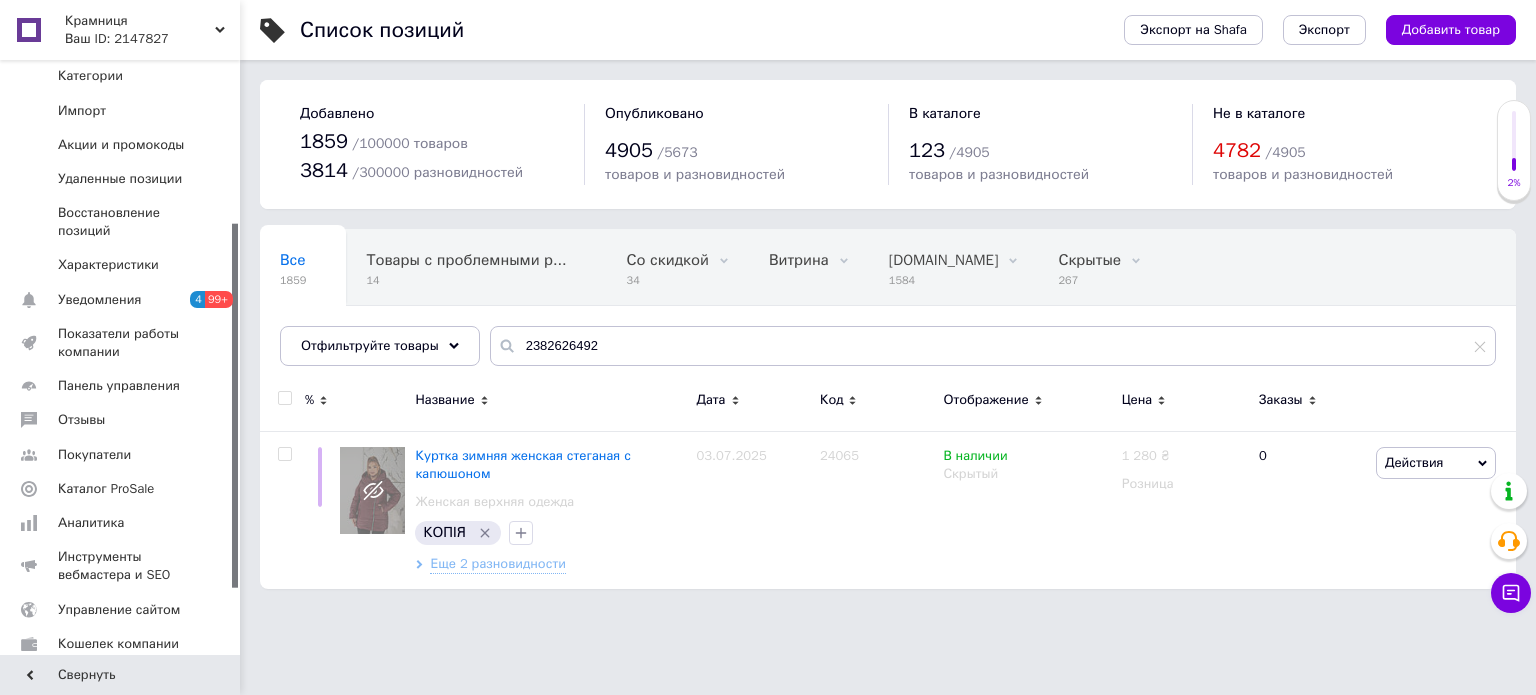 click on "2%" at bounding box center (1514, 150) 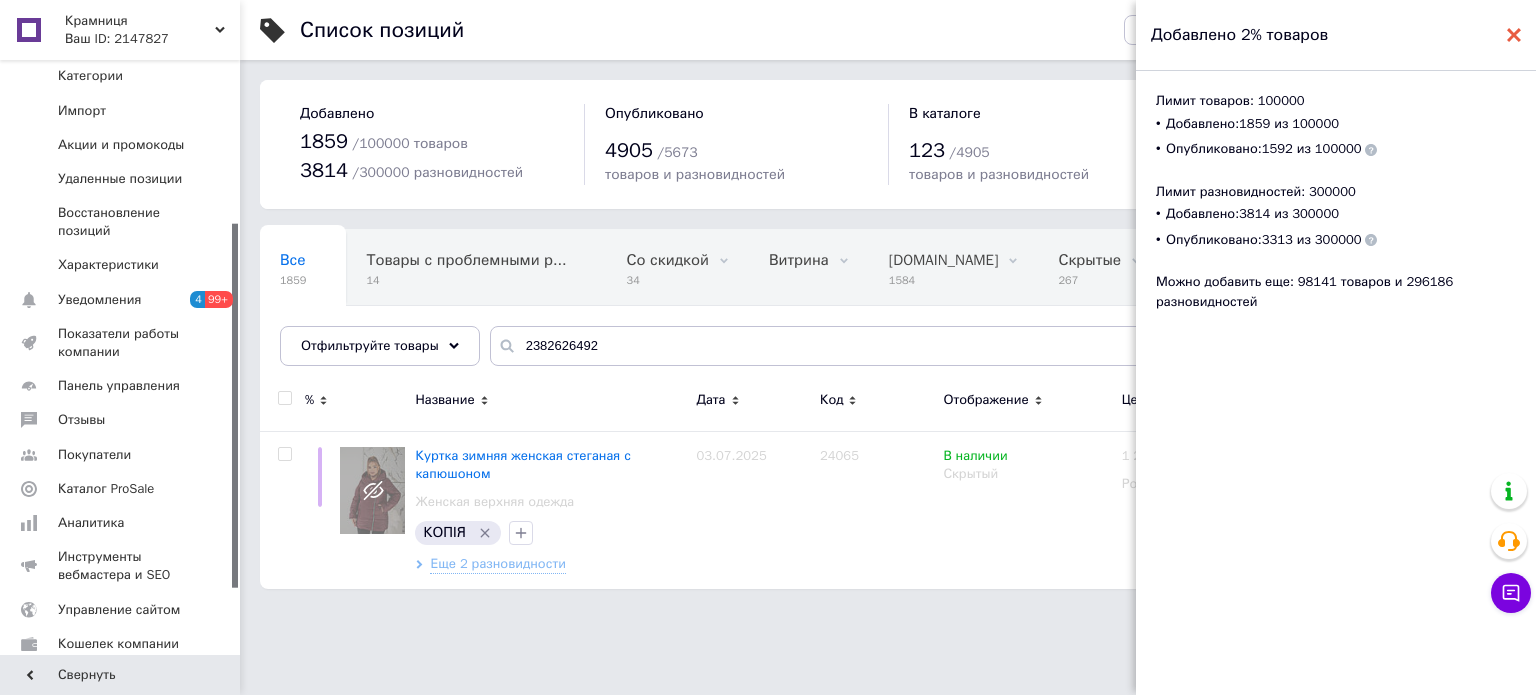 click at bounding box center (1514, 35) 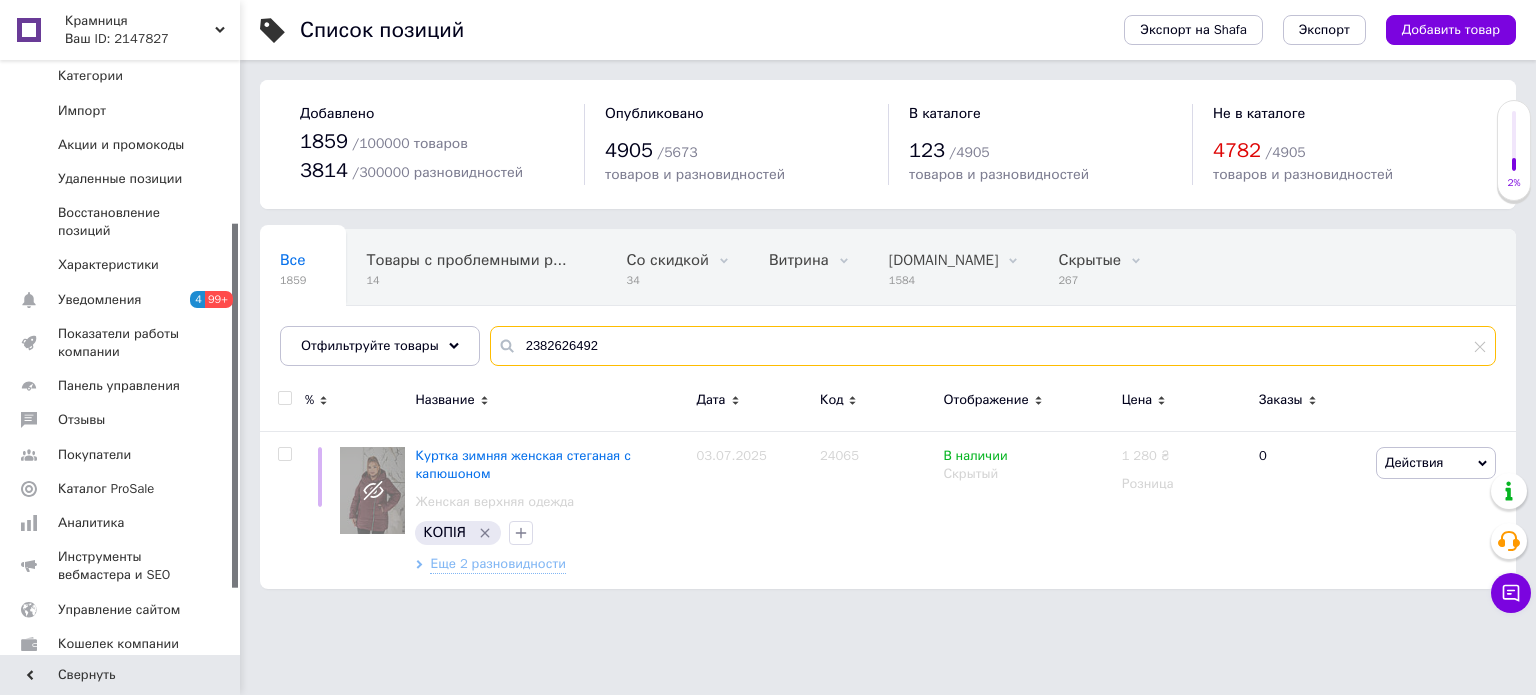 drag, startPoint x: 615, startPoint y: 349, endPoint x: 490, endPoint y: 333, distance: 126.01984 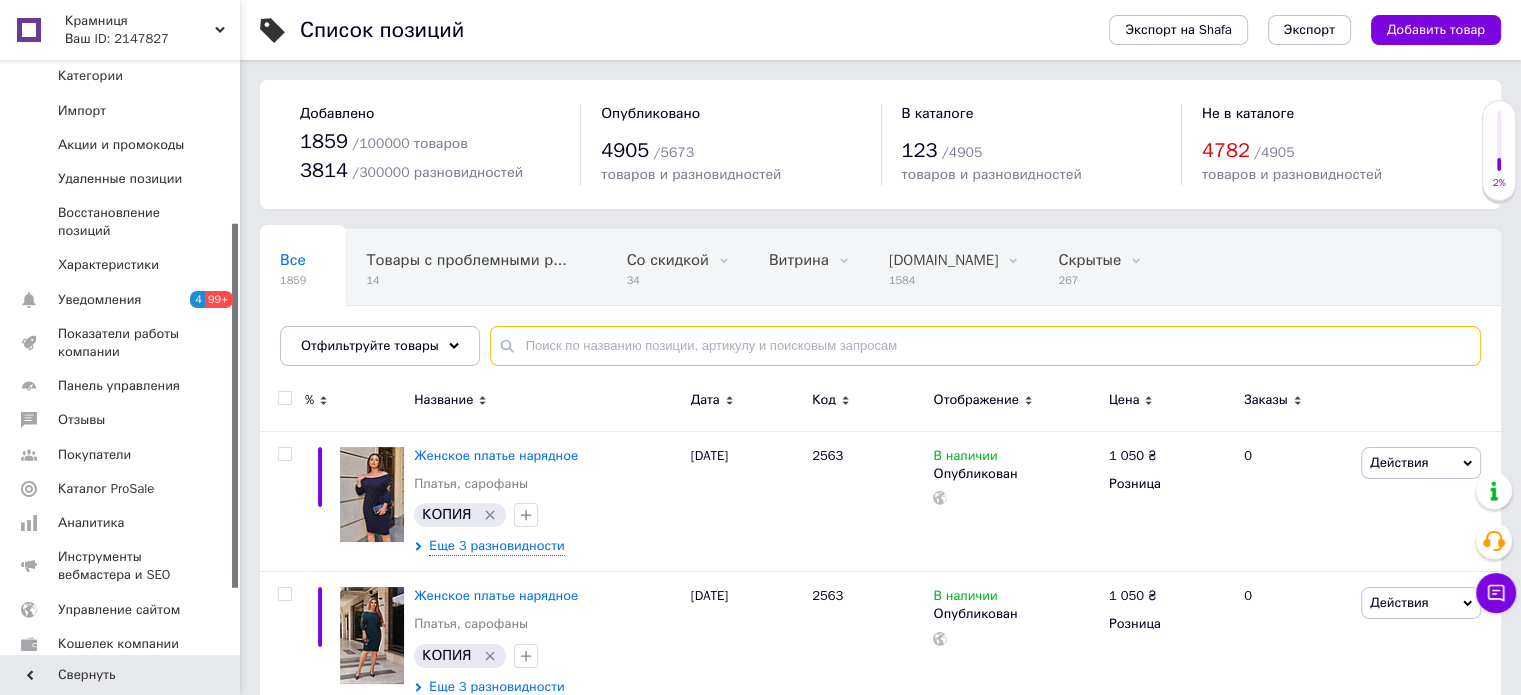 type 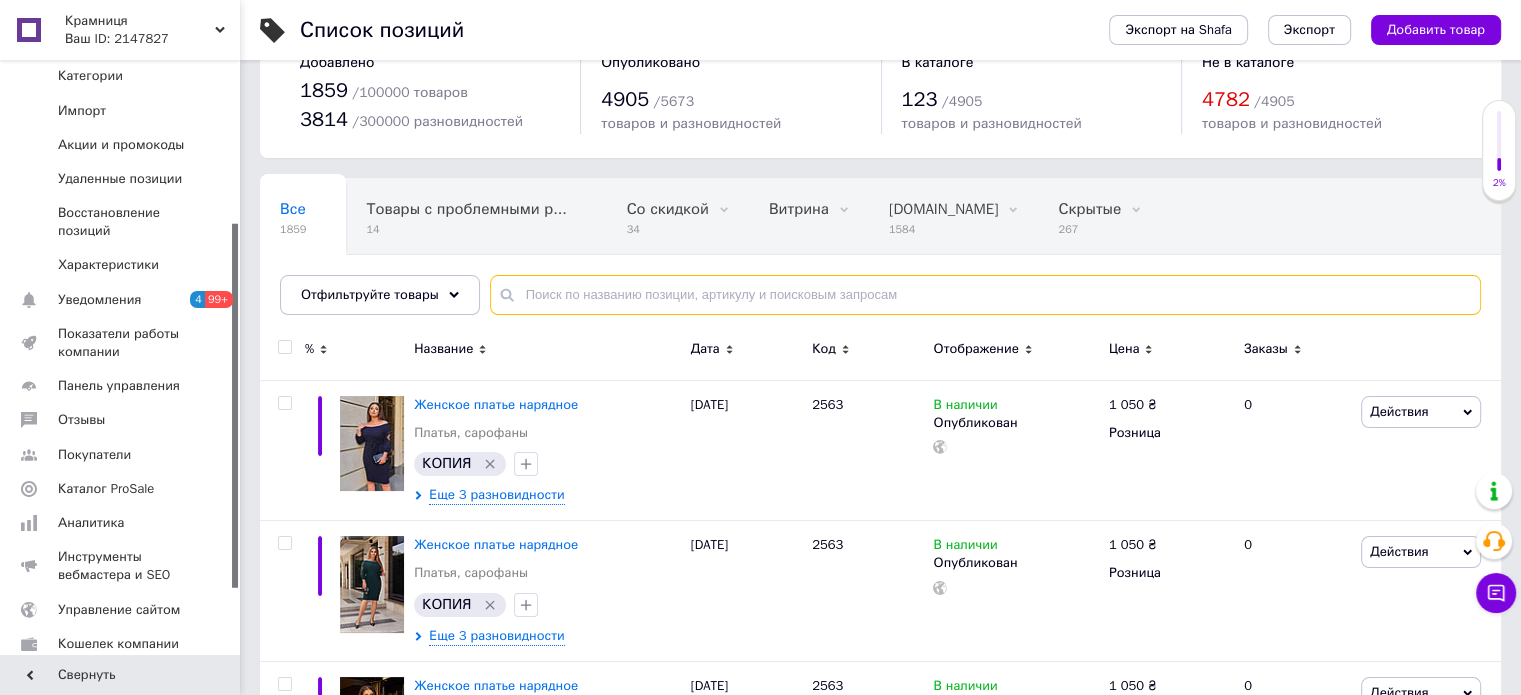 scroll, scrollTop: 0, scrollLeft: 0, axis: both 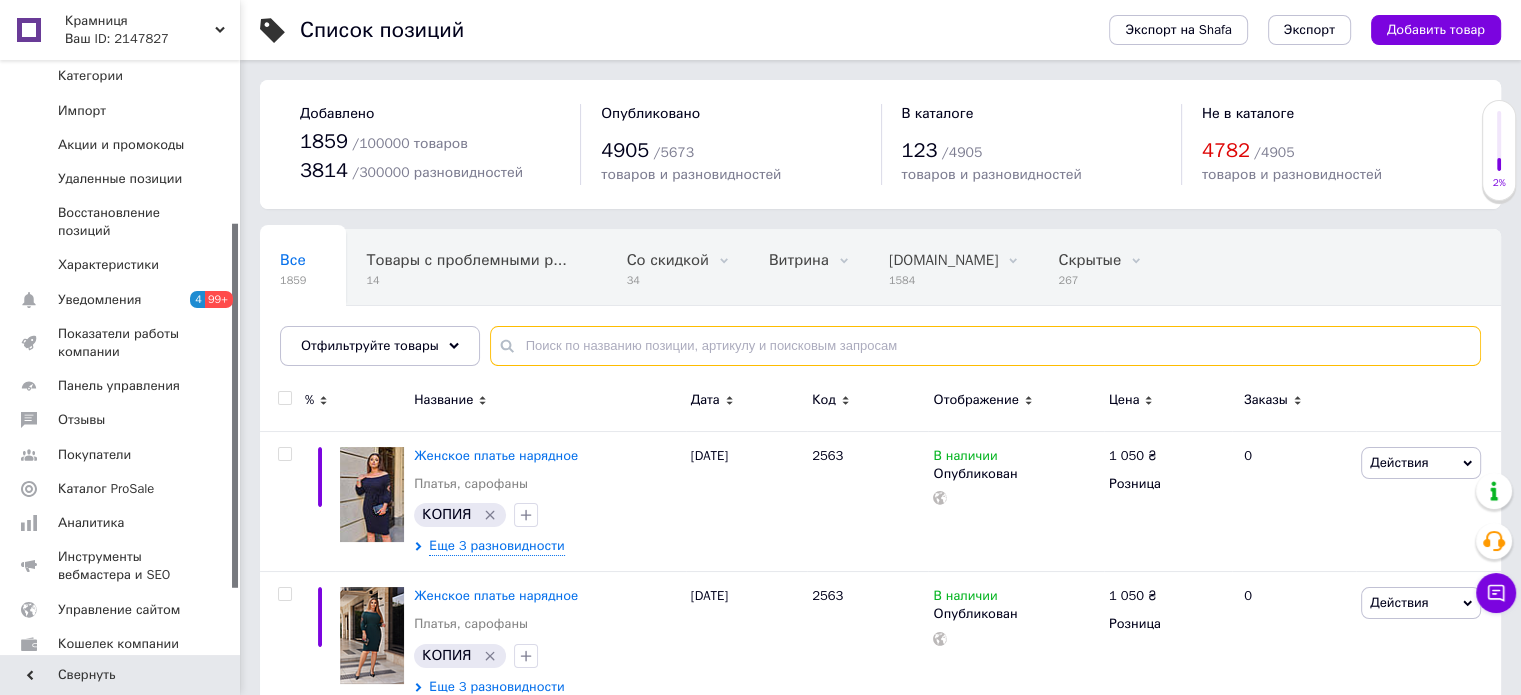 click at bounding box center [985, 346] 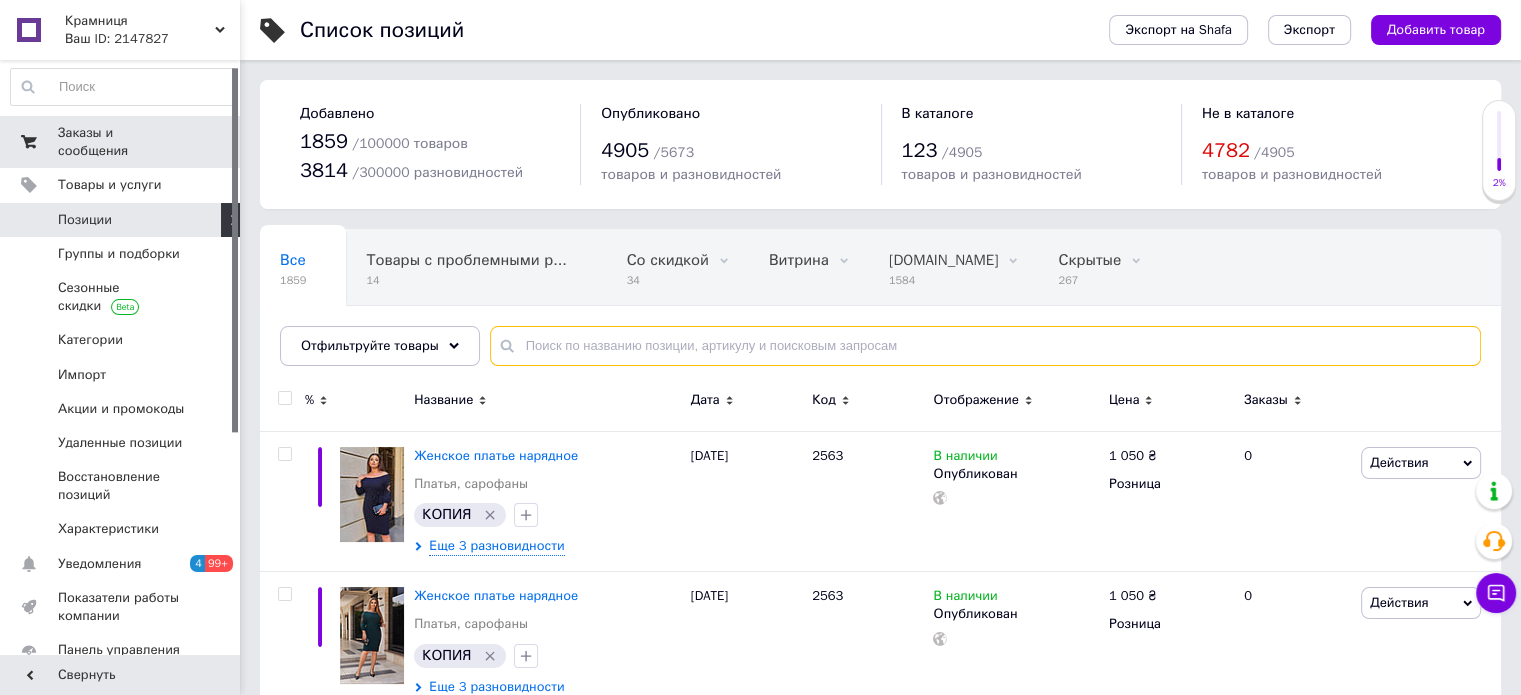 scroll, scrollTop: 0, scrollLeft: 0, axis: both 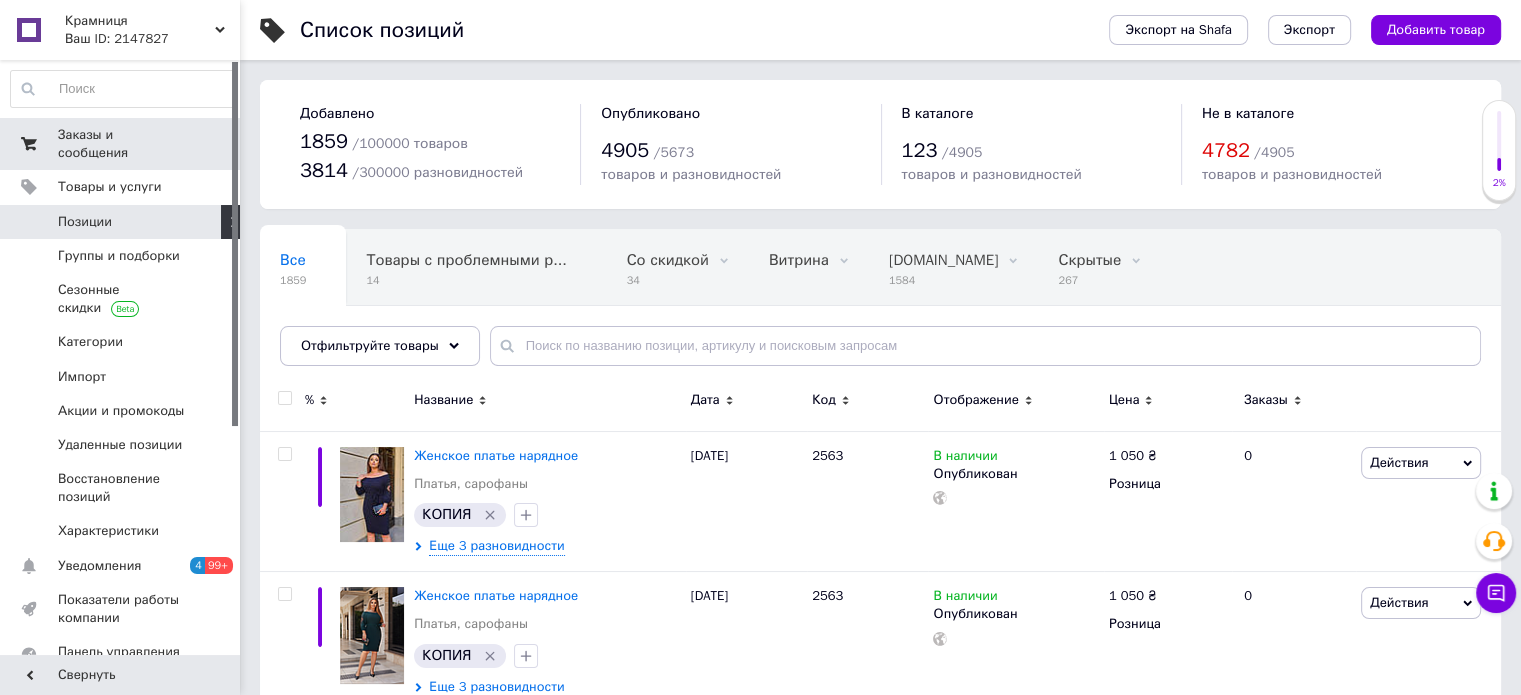 click on "Заказы и сообщения" at bounding box center (121, 144) 